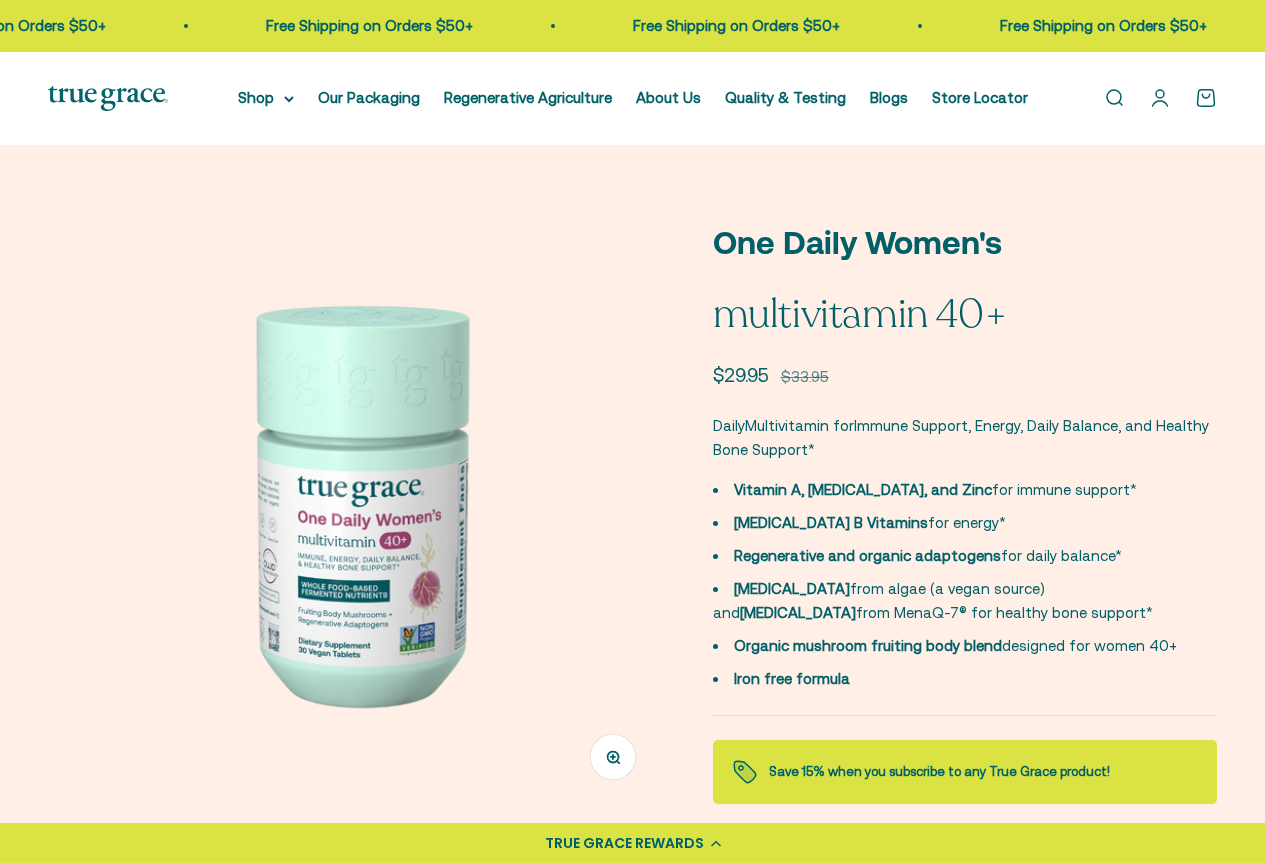 click on "Shop" at bounding box center (266, 98) 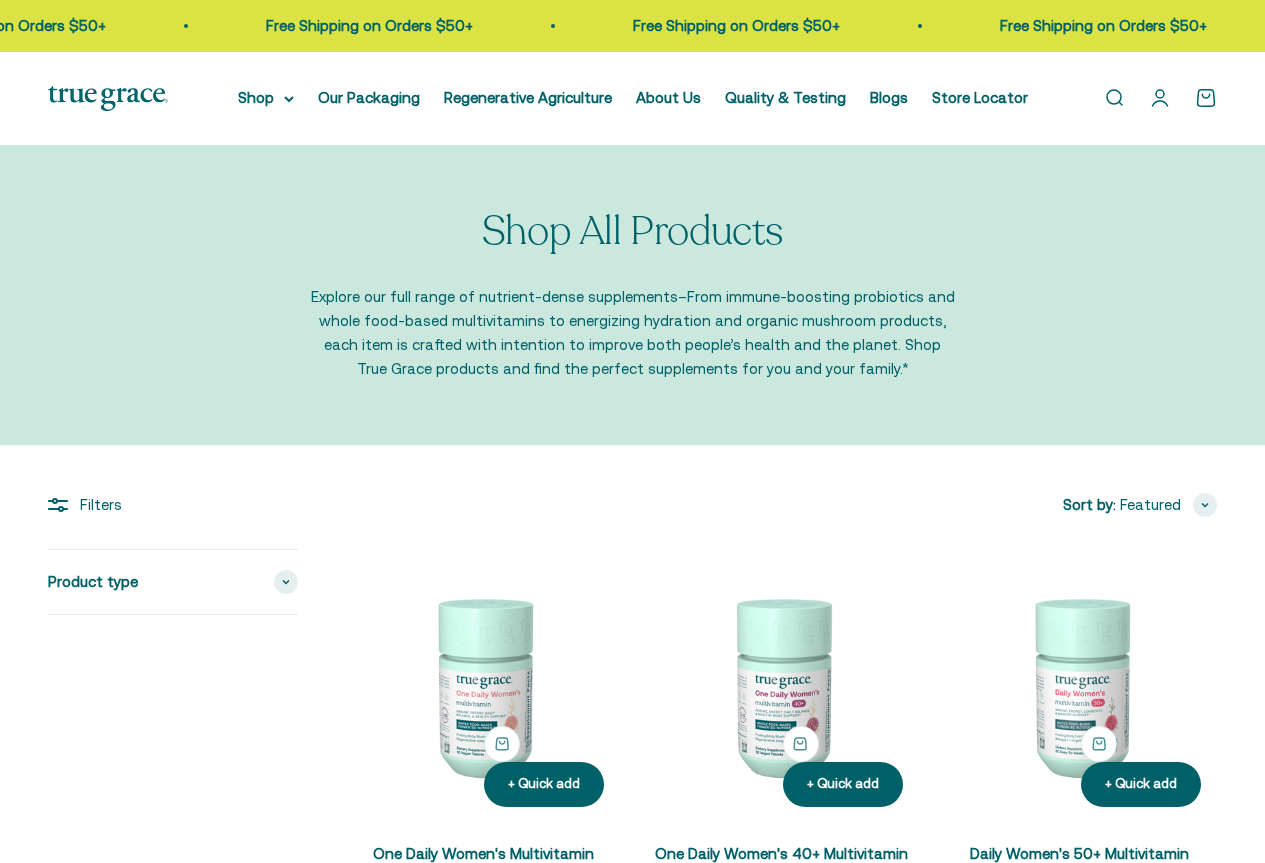scroll, scrollTop: 0, scrollLeft: 0, axis: both 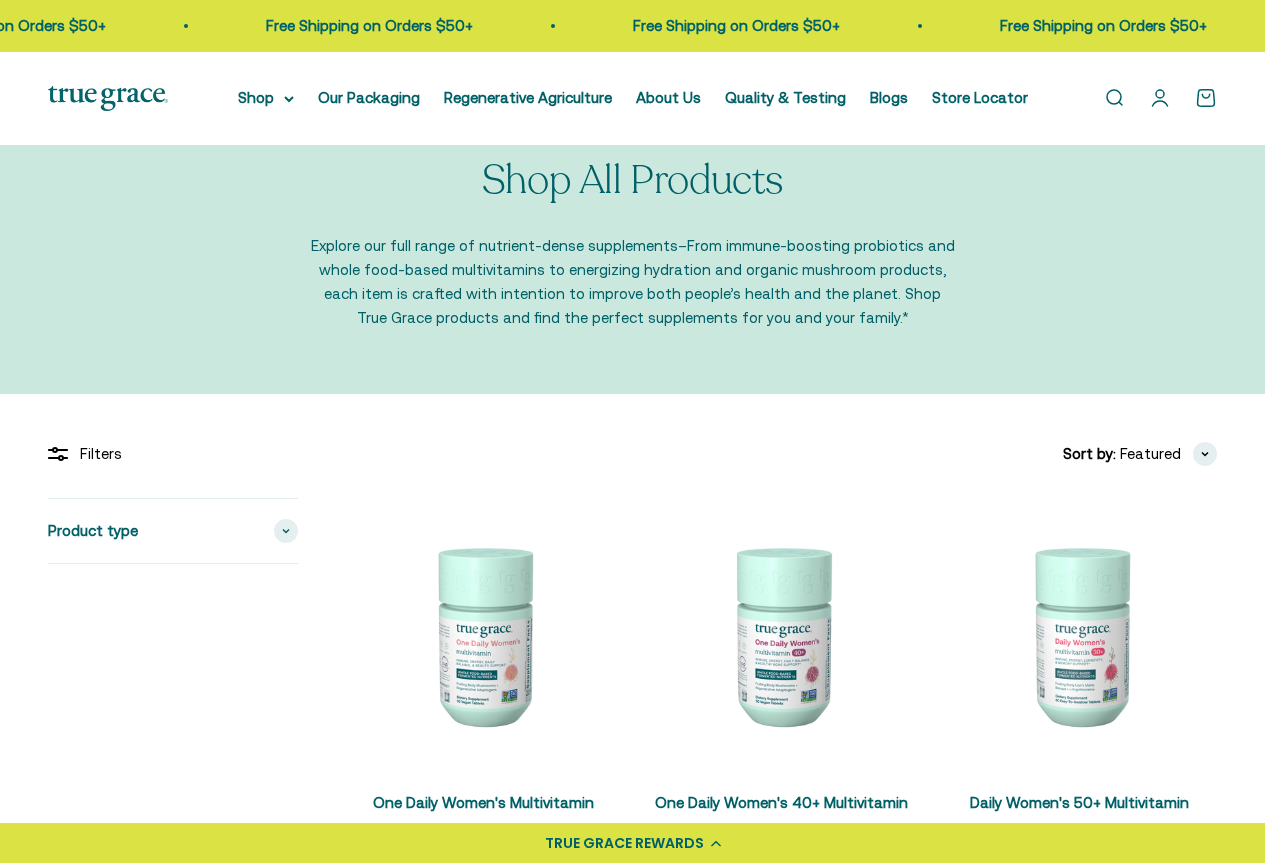 drag, startPoint x: 1279, startPoint y: 77, endPoint x: 1279, endPoint y: 107, distance: 30 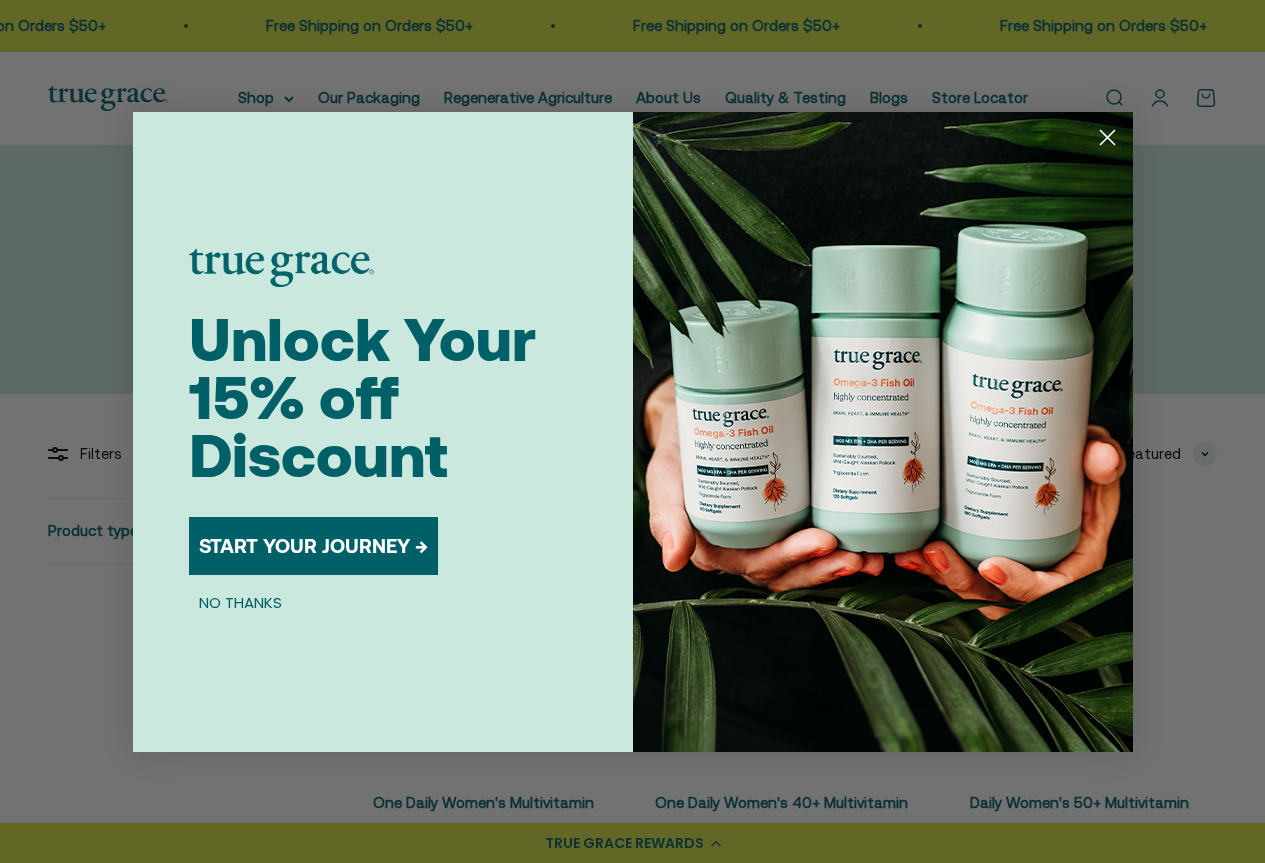 click 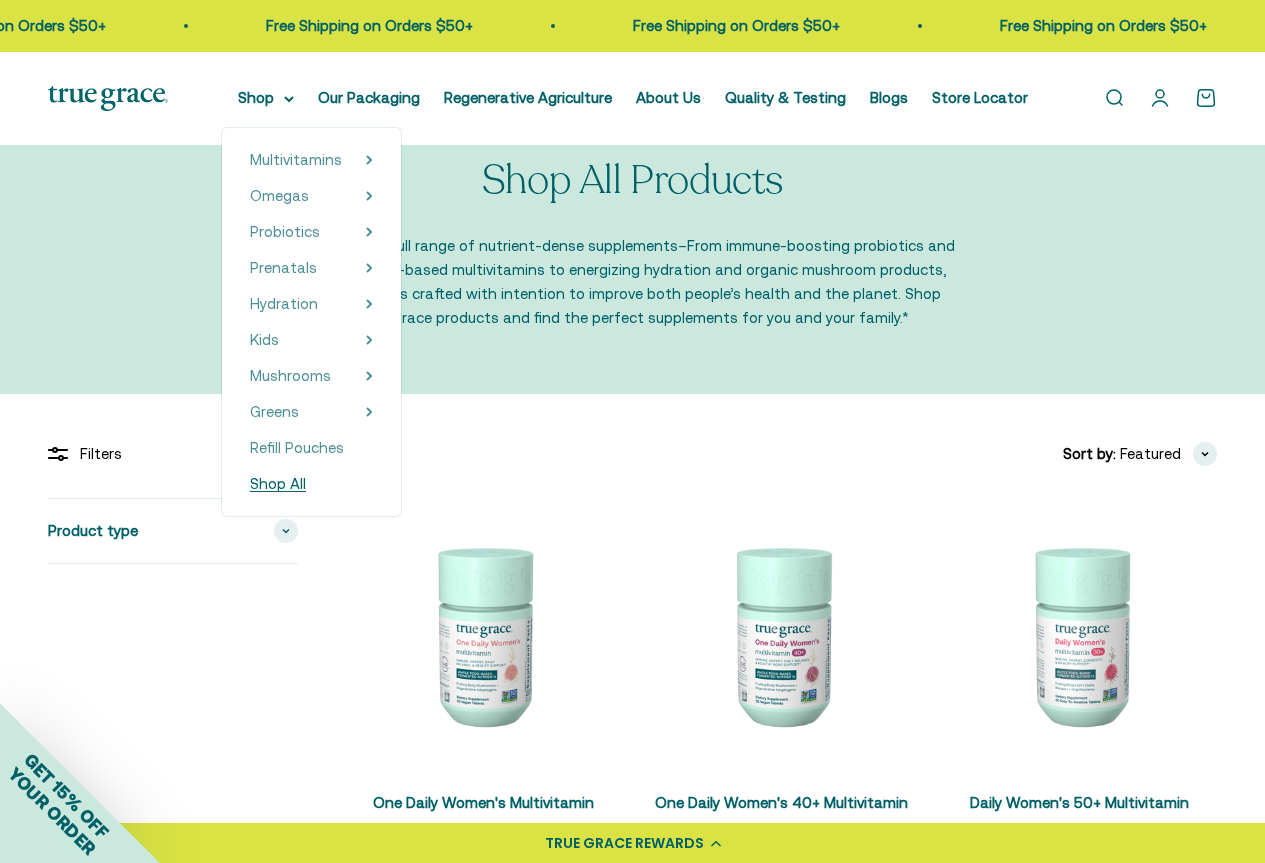 click on "Shop All" at bounding box center (278, 483) 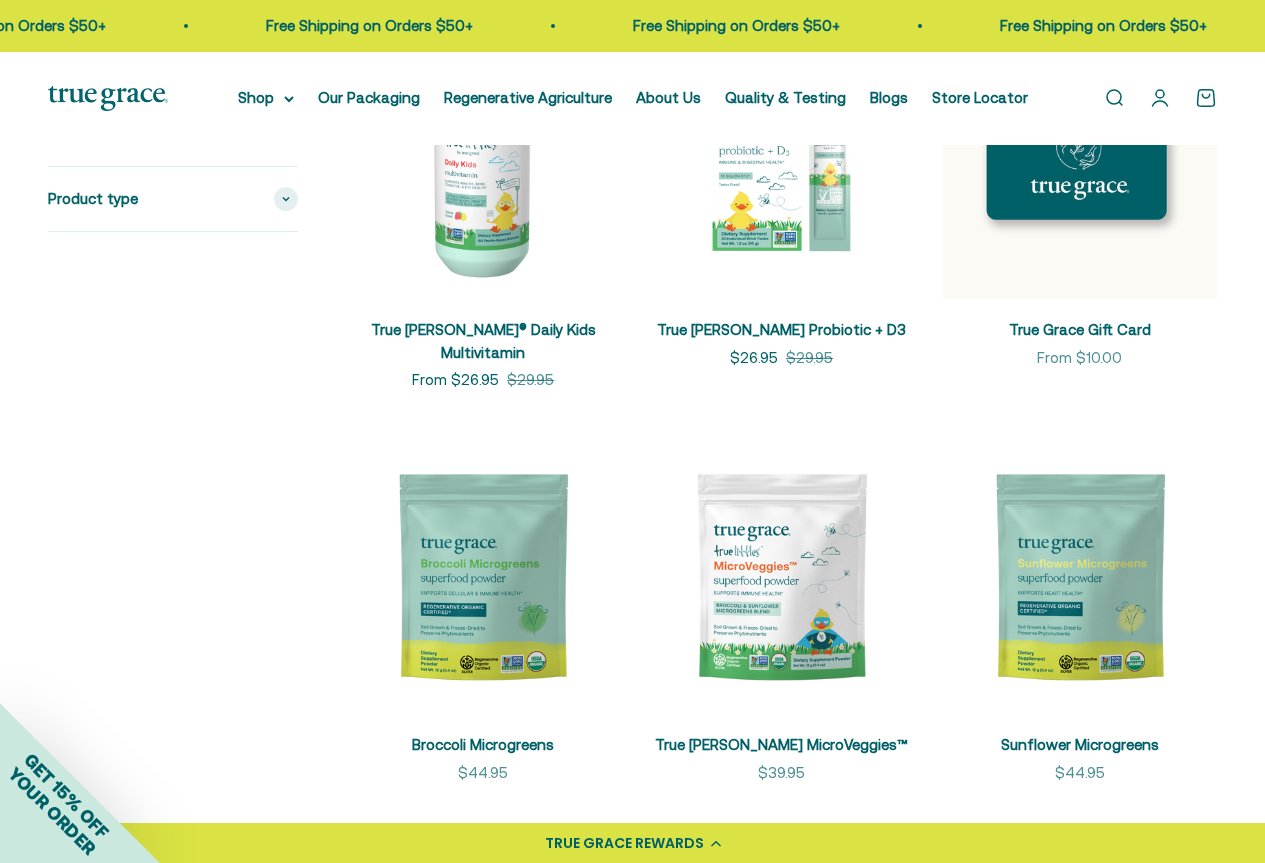 scroll, scrollTop: 2488, scrollLeft: 0, axis: vertical 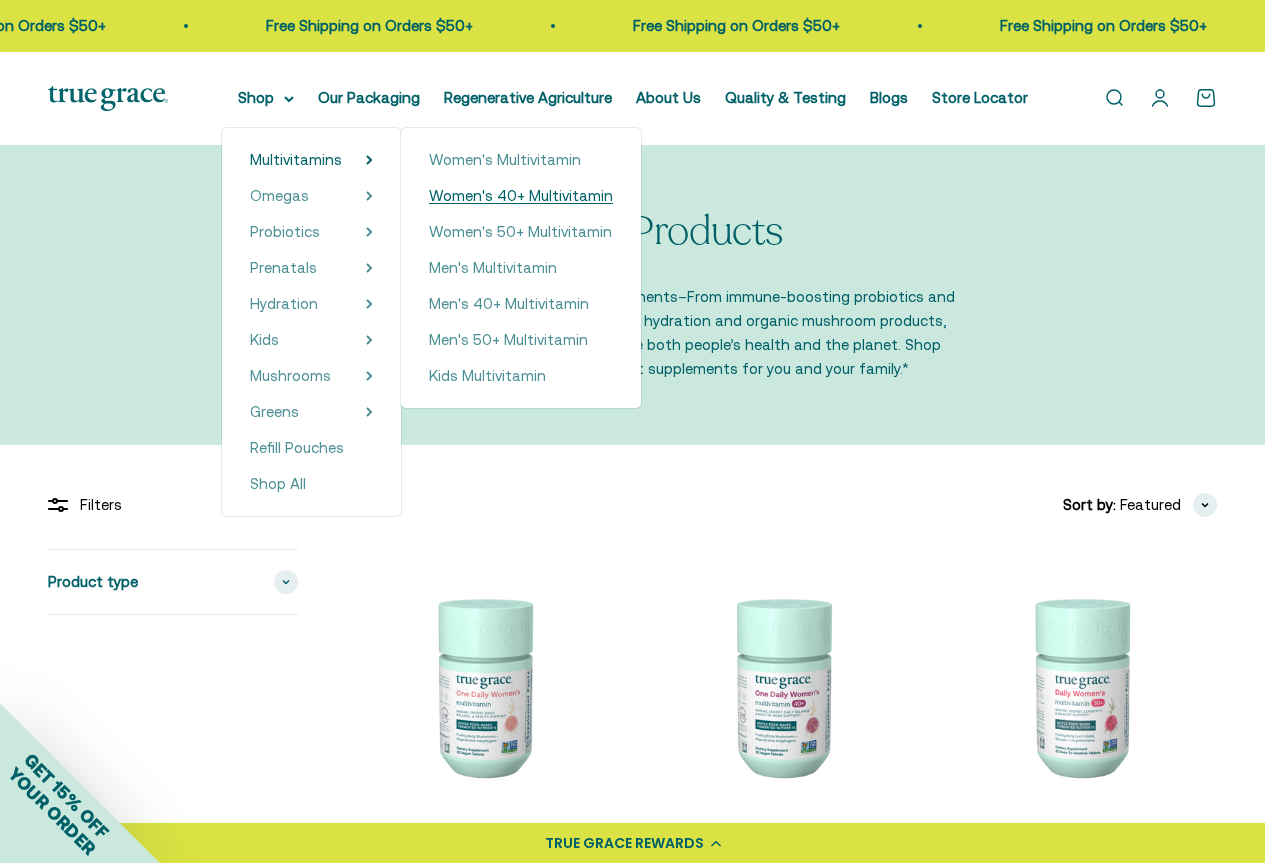 click on "Women's 40+ Multivitamin" at bounding box center [521, 196] 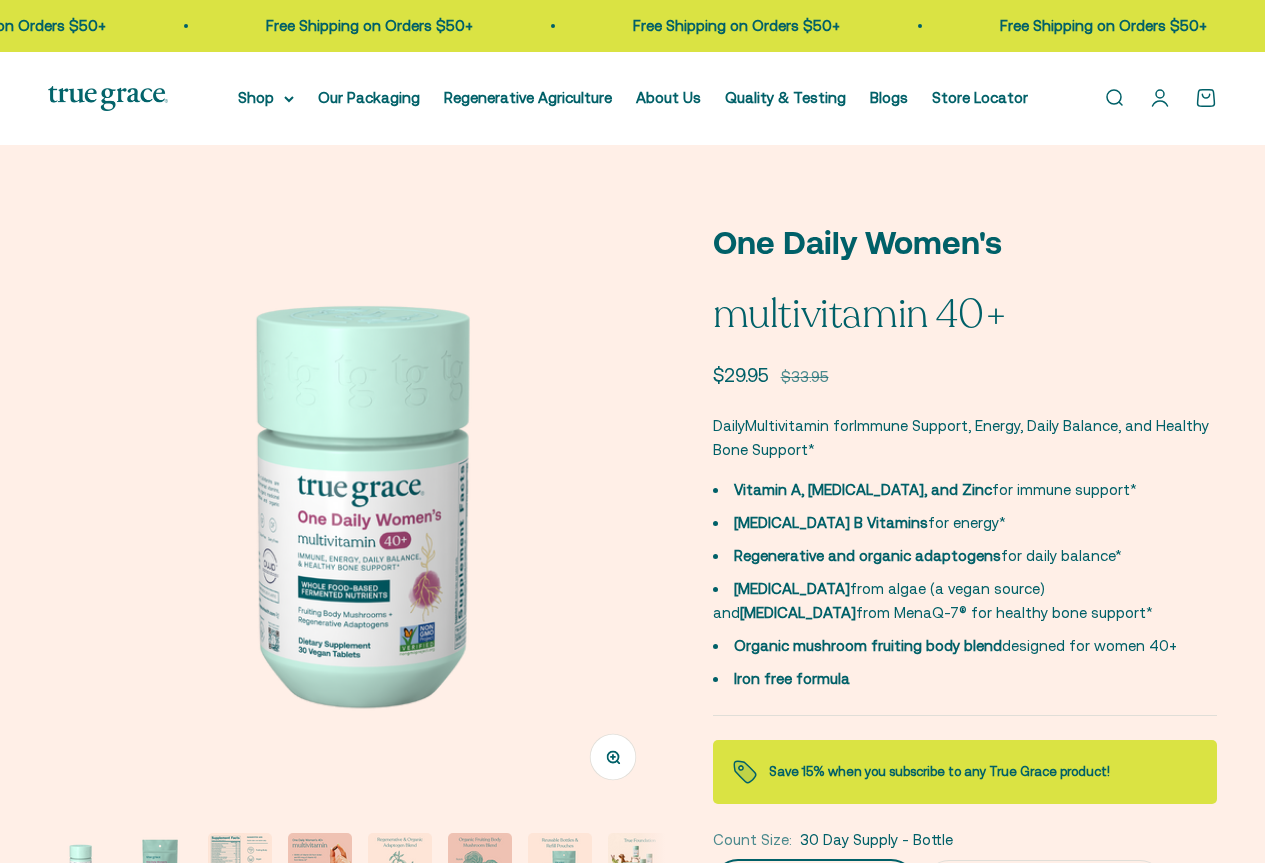 scroll, scrollTop: 0, scrollLeft: 0, axis: both 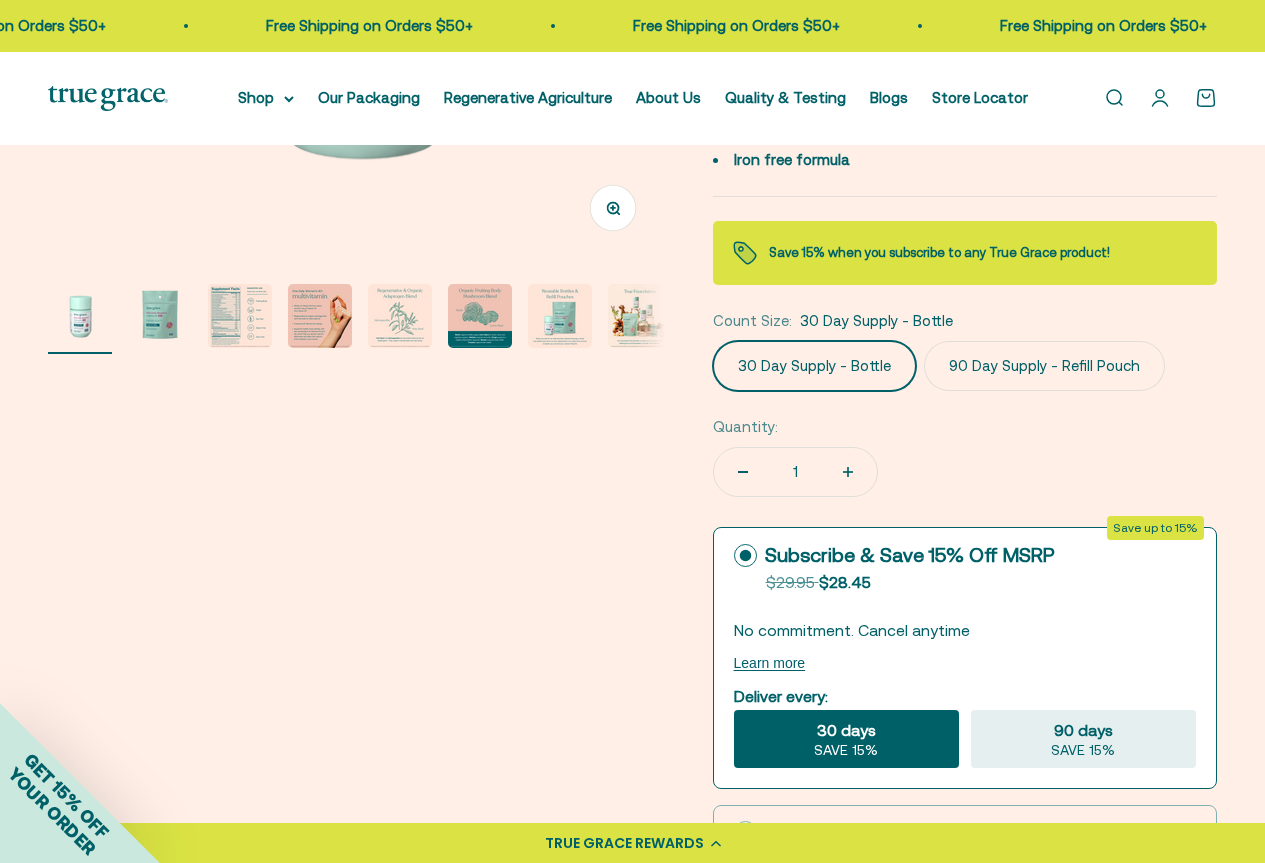 click on "Count Size:
30 Day Supply - Bottle" 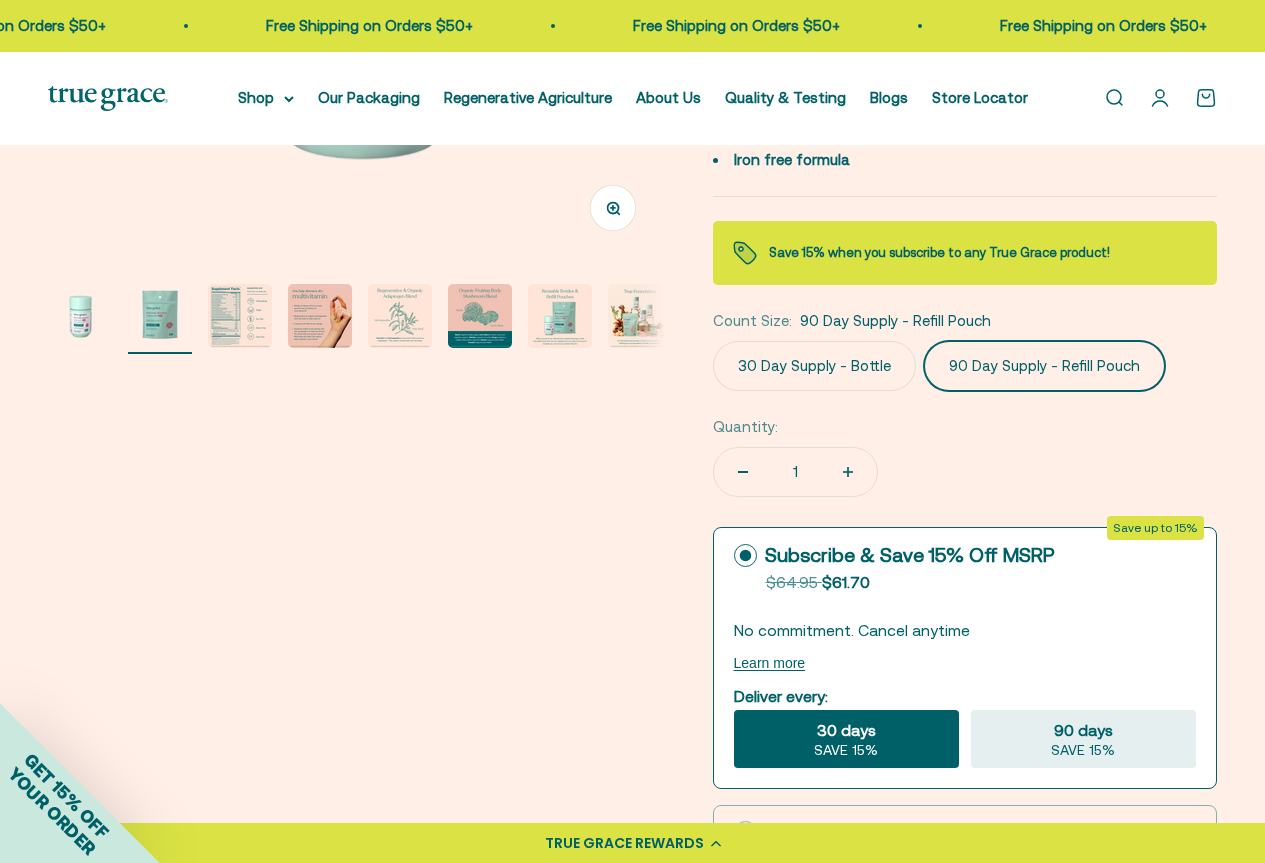 scroll, scrollTop: 0, scrollLeft: 629, axis: horizontal 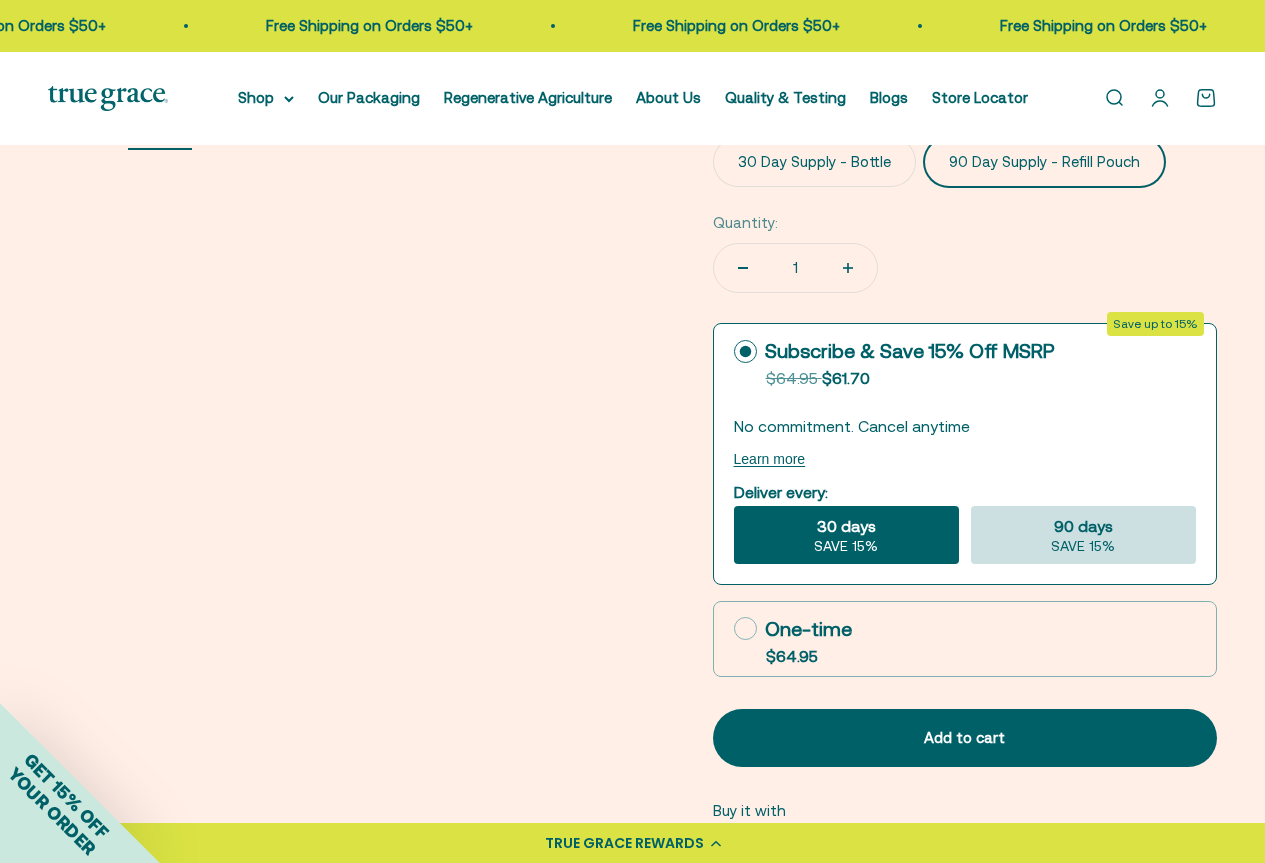 click on "90 days
SAVE 15%" 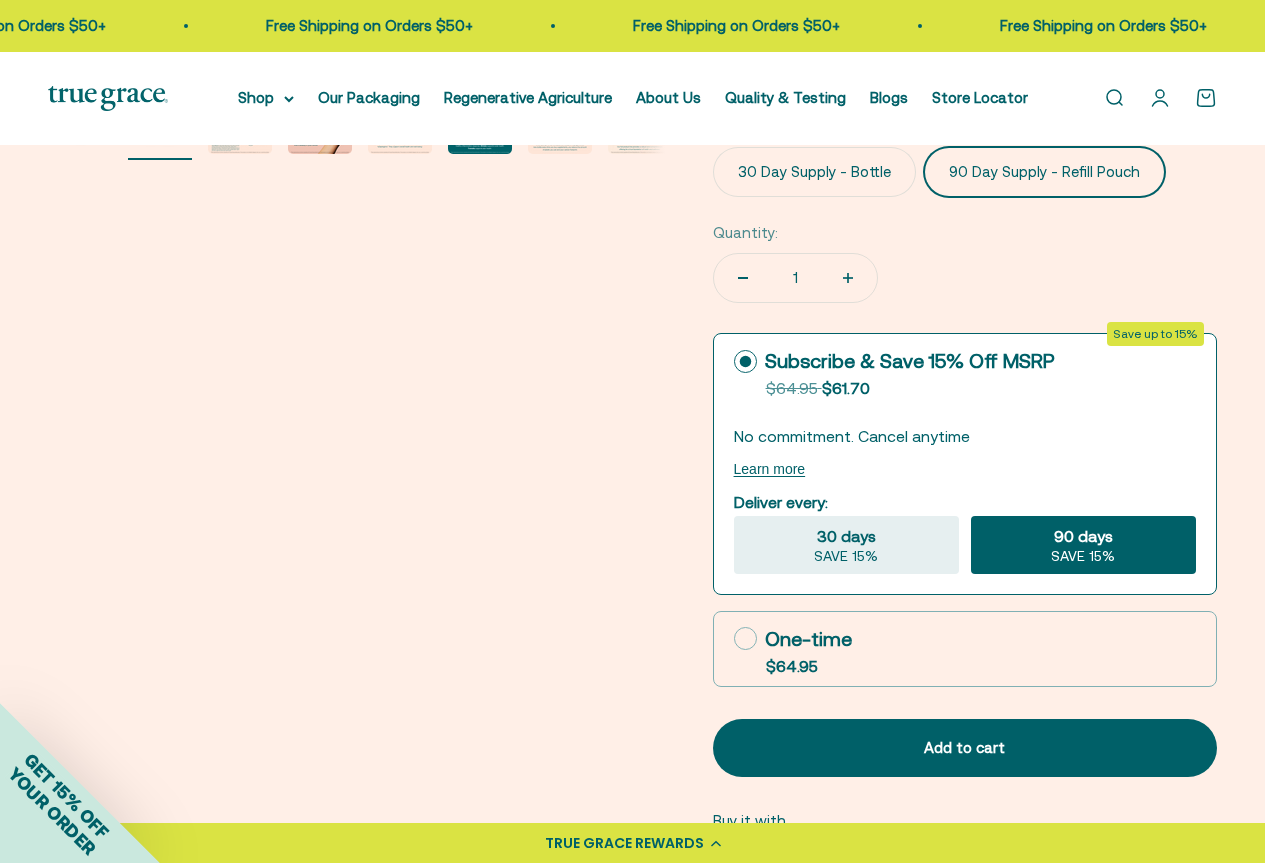 scroll, scrollTop: 771, scrollLeft: 0, axis: vertical 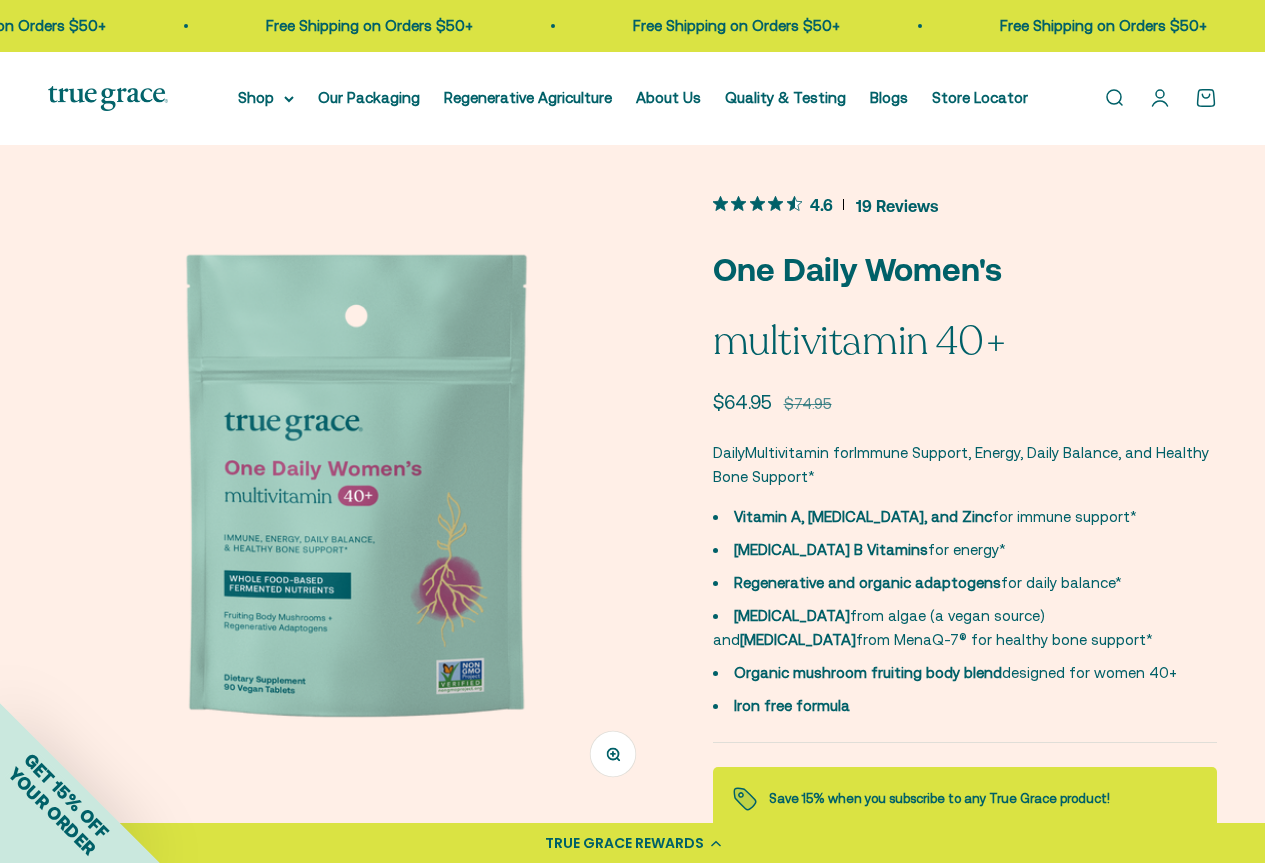 click at bounding box center (356, 498) 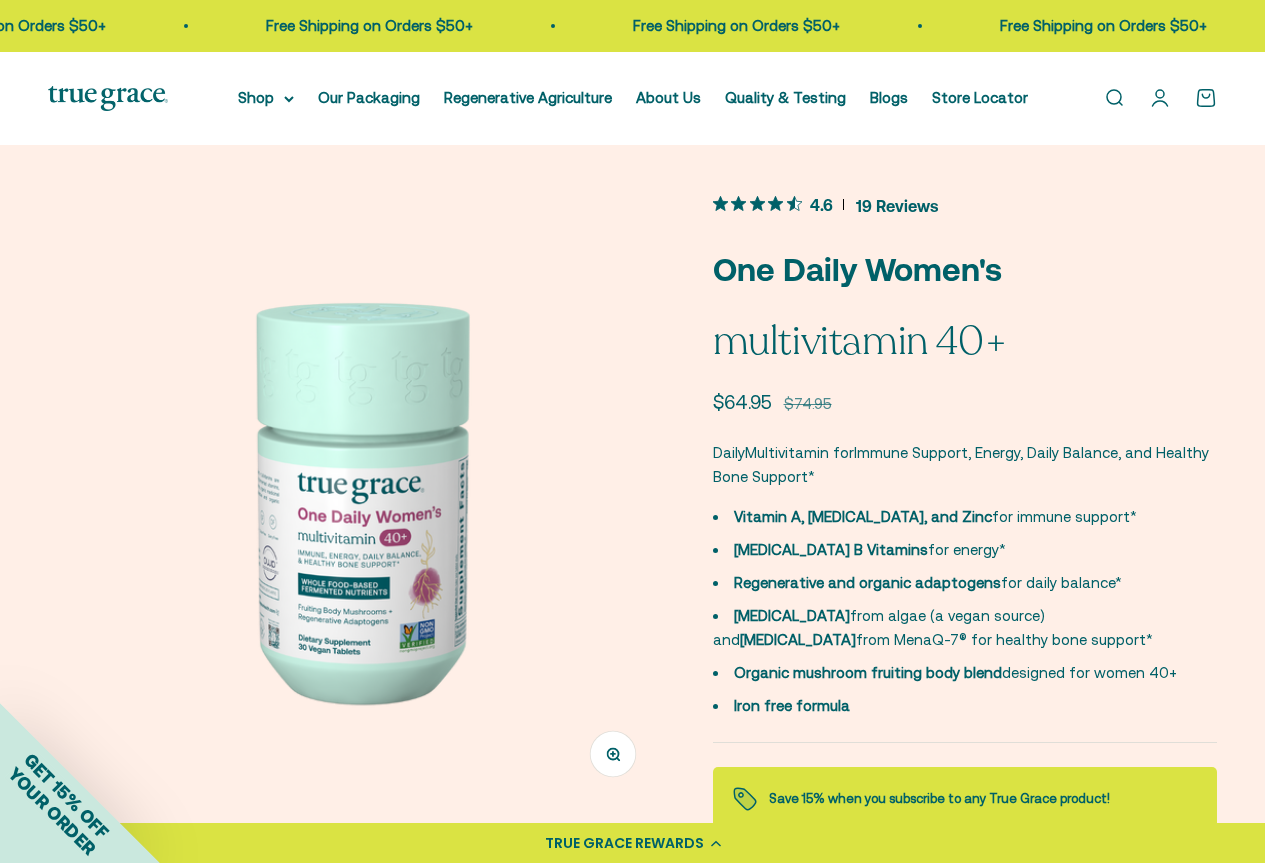 click at bounding box center (356, 498) 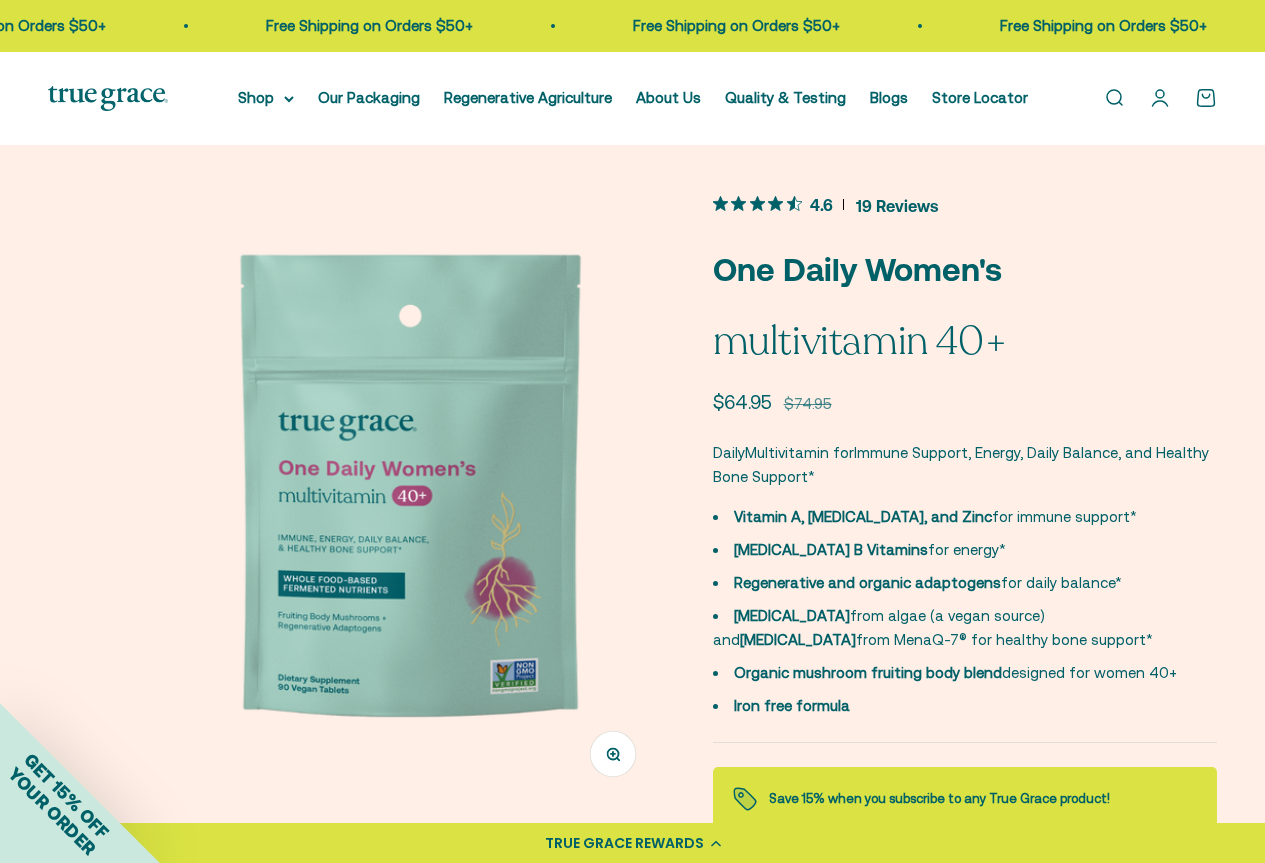 scroll, scrollTop: 0, scrollLeft: 629, axis: horizontal 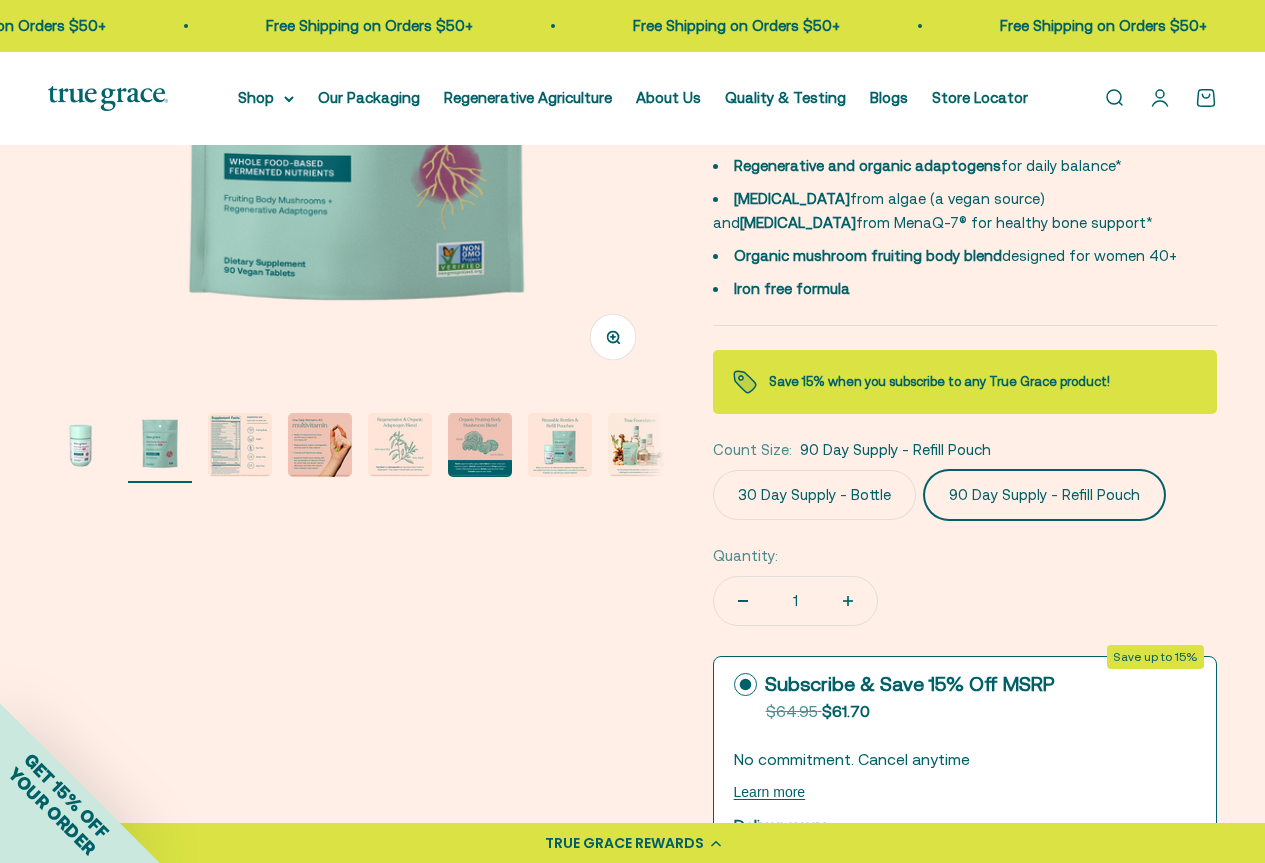 click 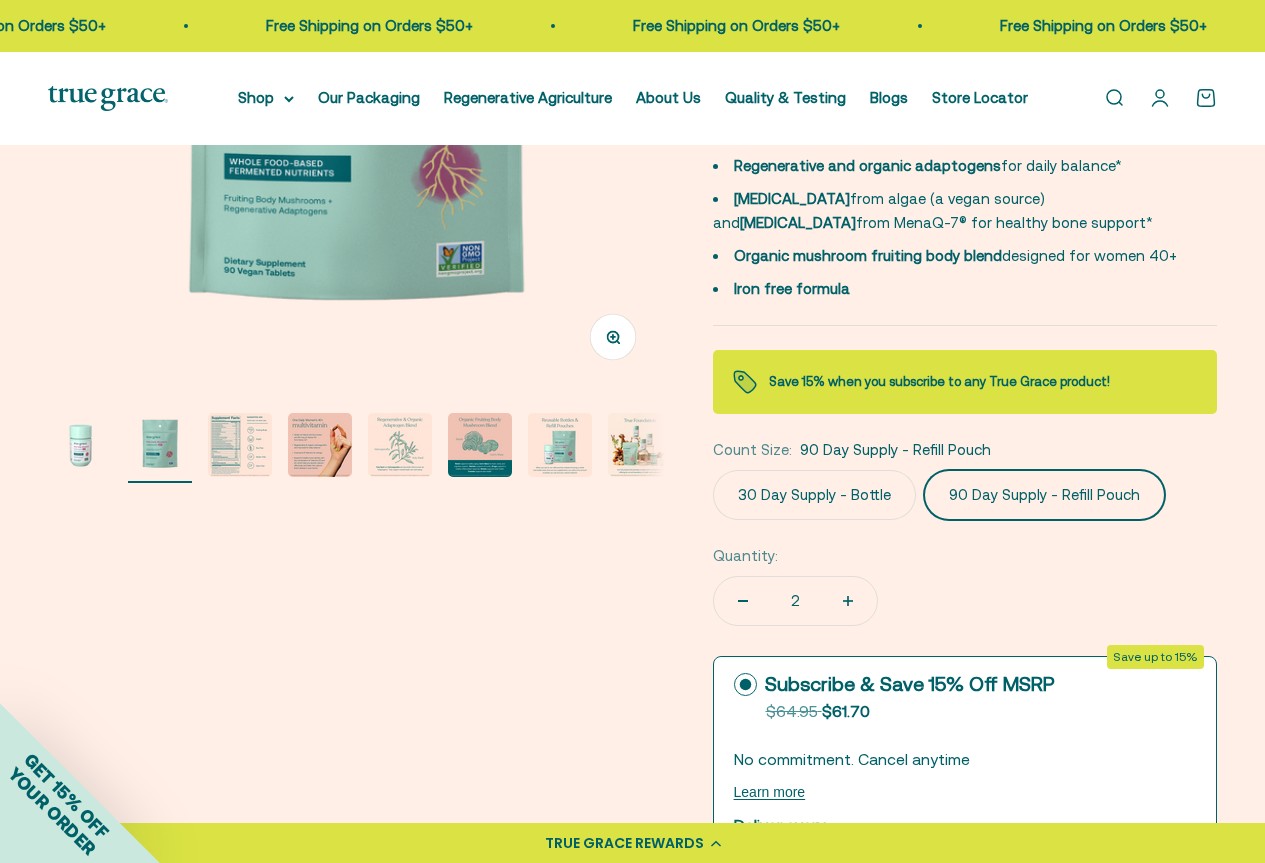 click 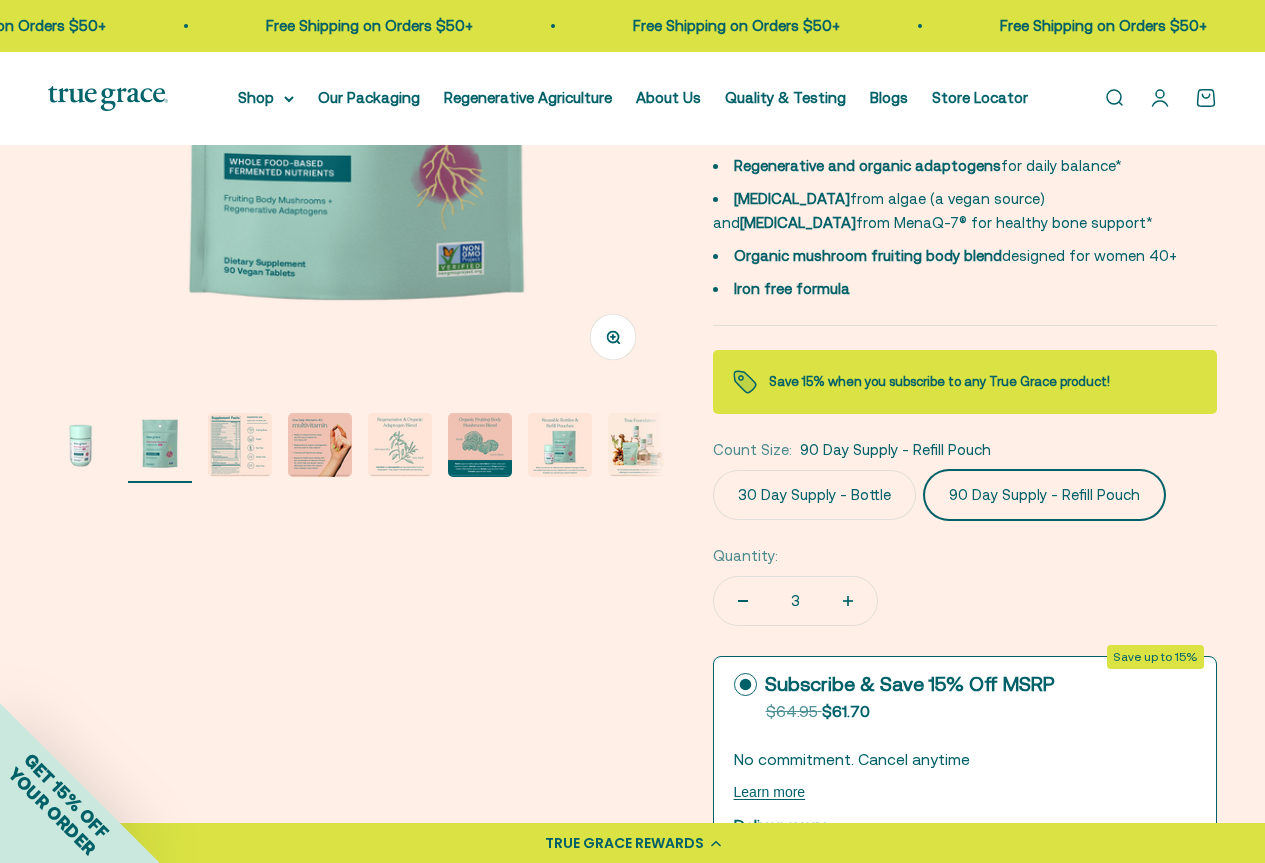 click 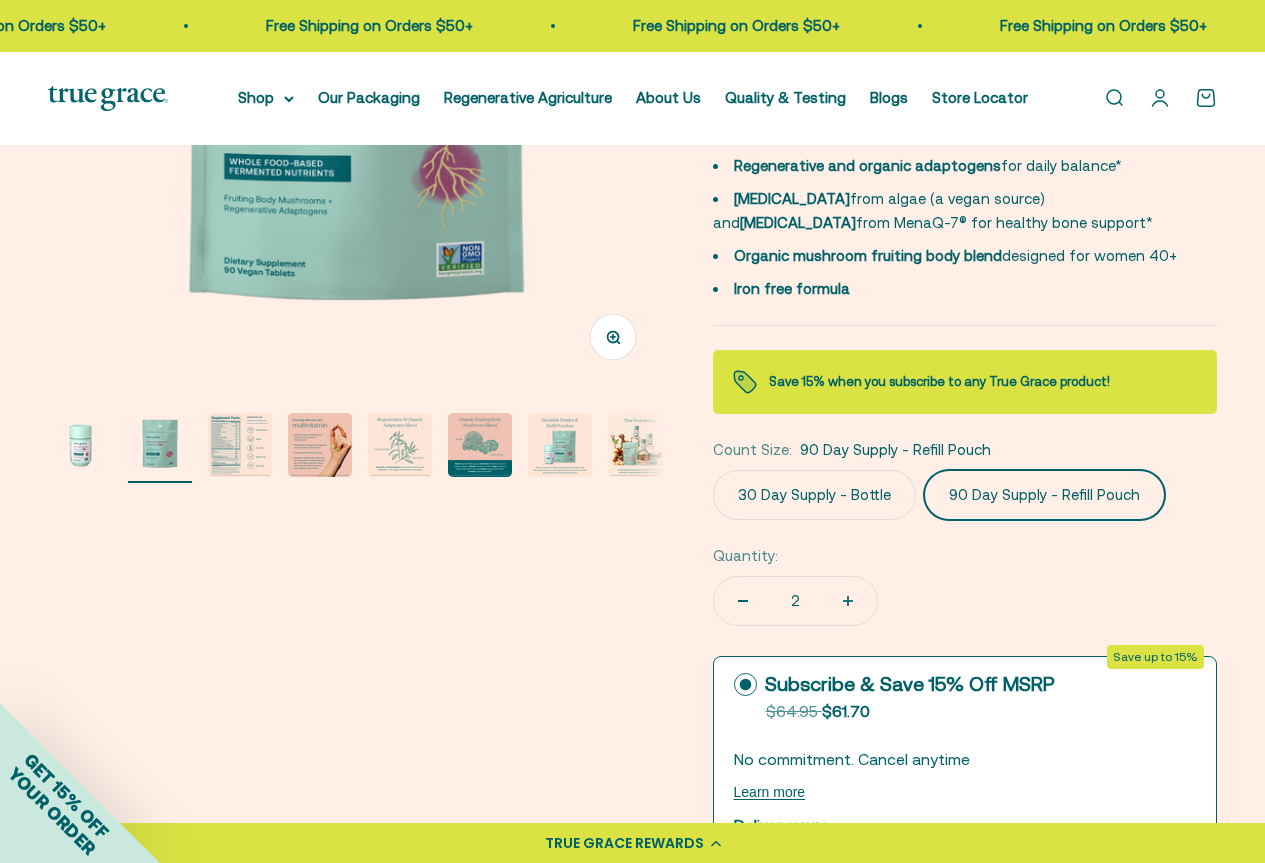 click 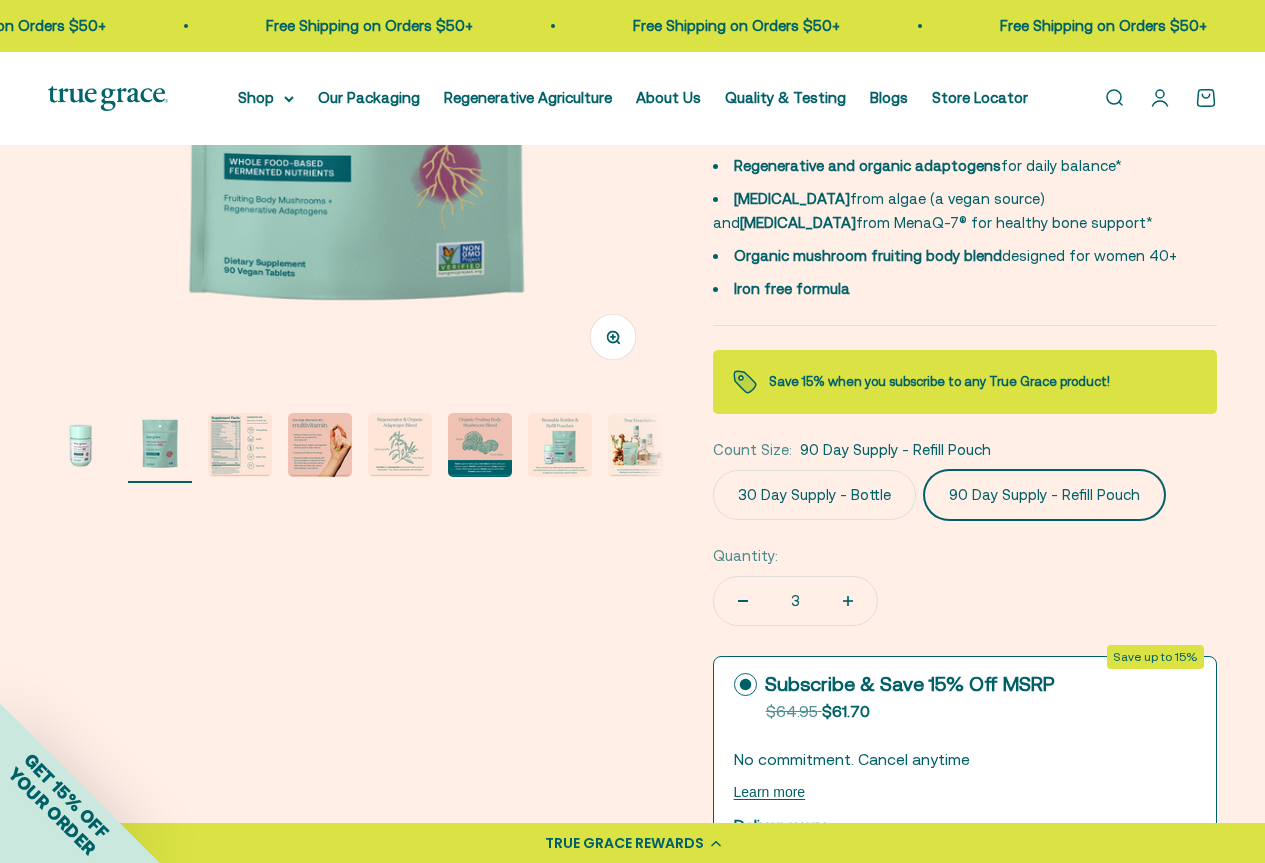 click 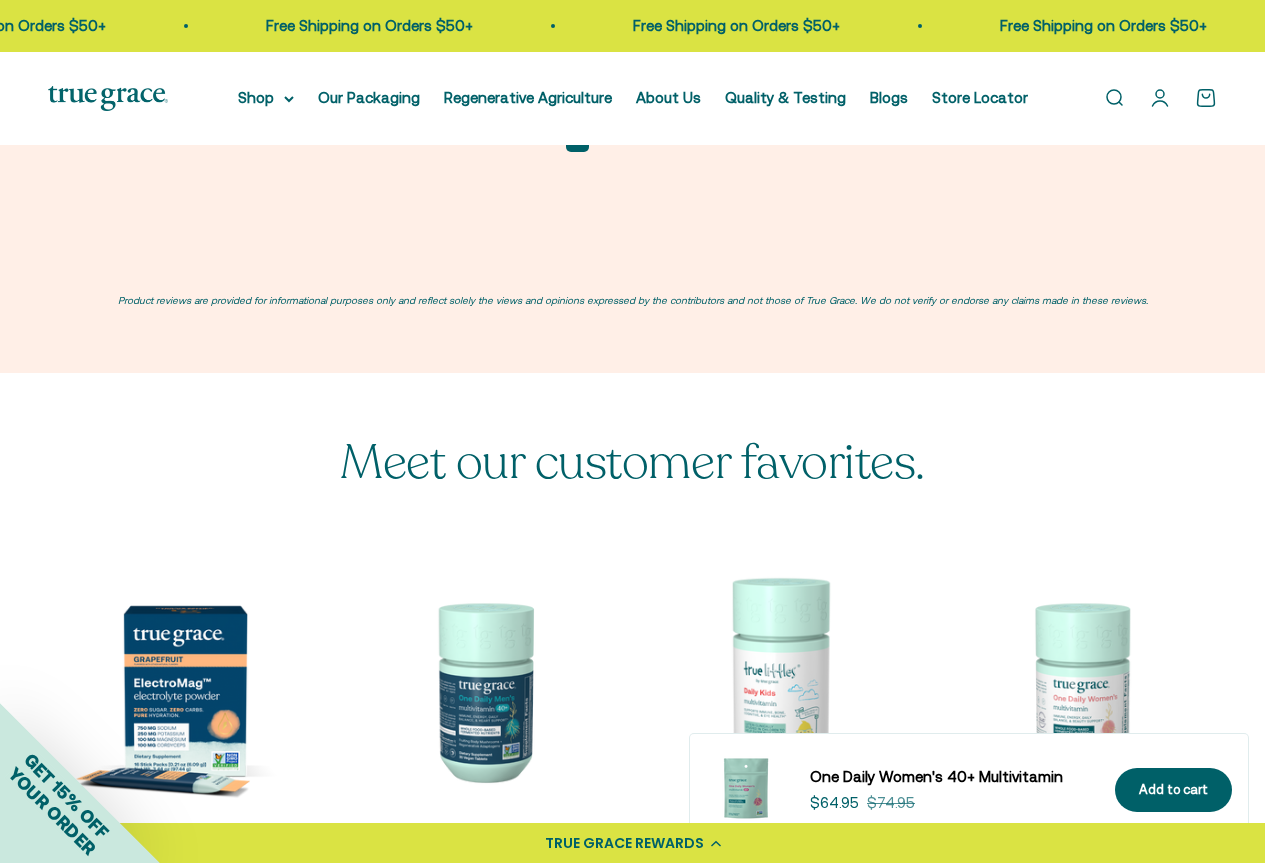 scroll, scrollTop: 5446, scrollLeft: 0, axis: vertical 